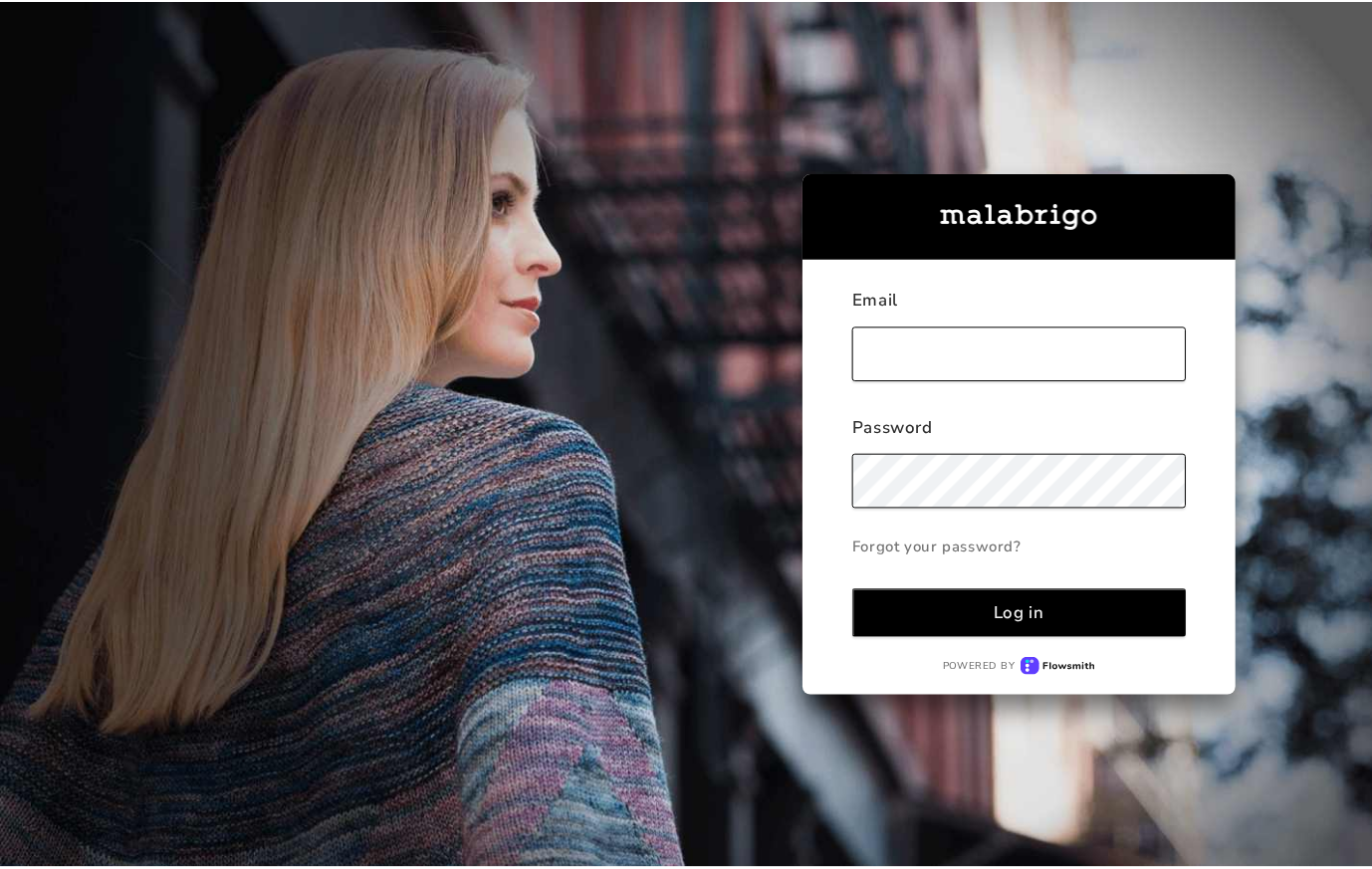scroll, scrollTop: 0, scrollLeft: 0, axis: both 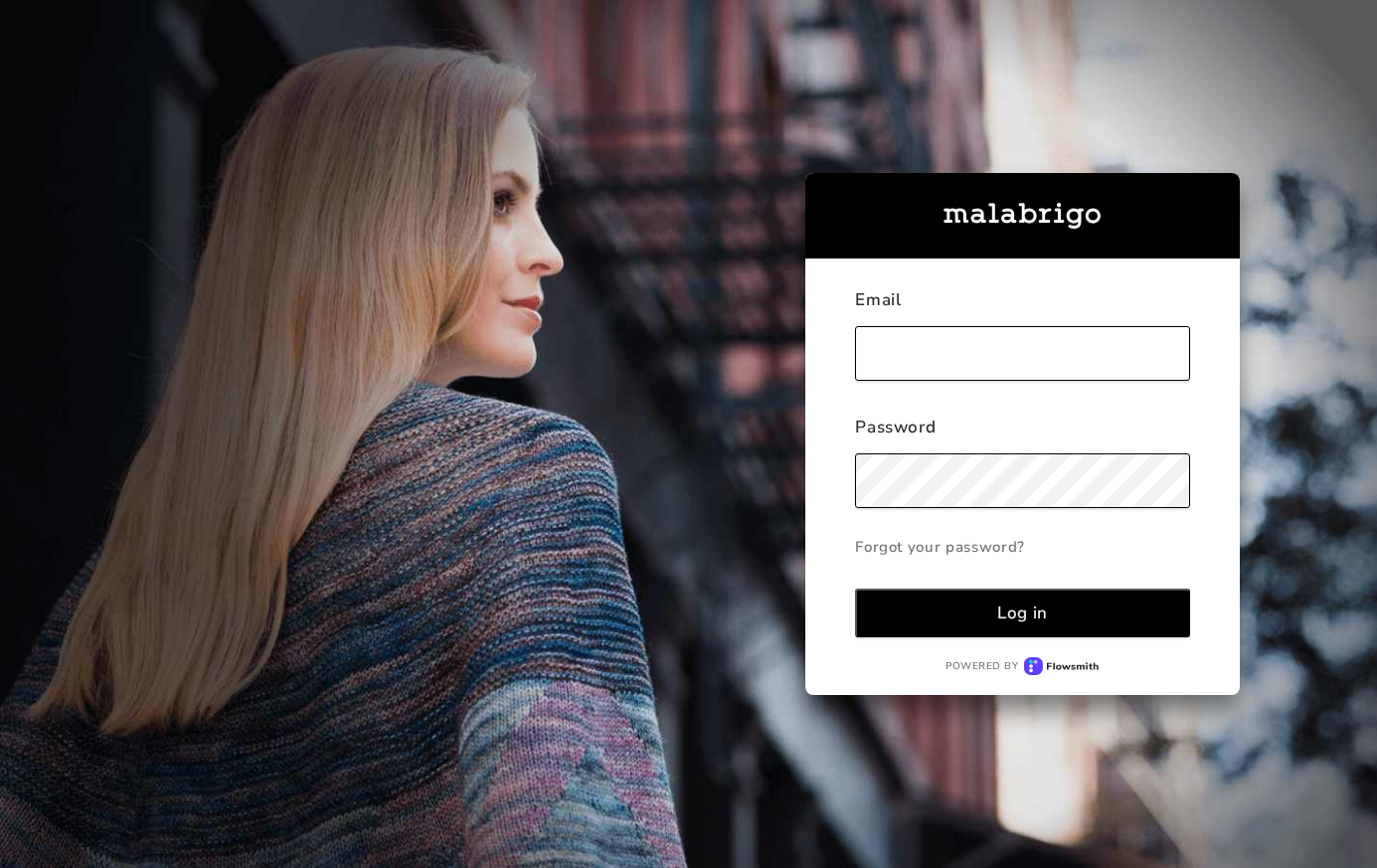 type on "[EMAIL_ADDRESS][DOMAIN_NAME]" 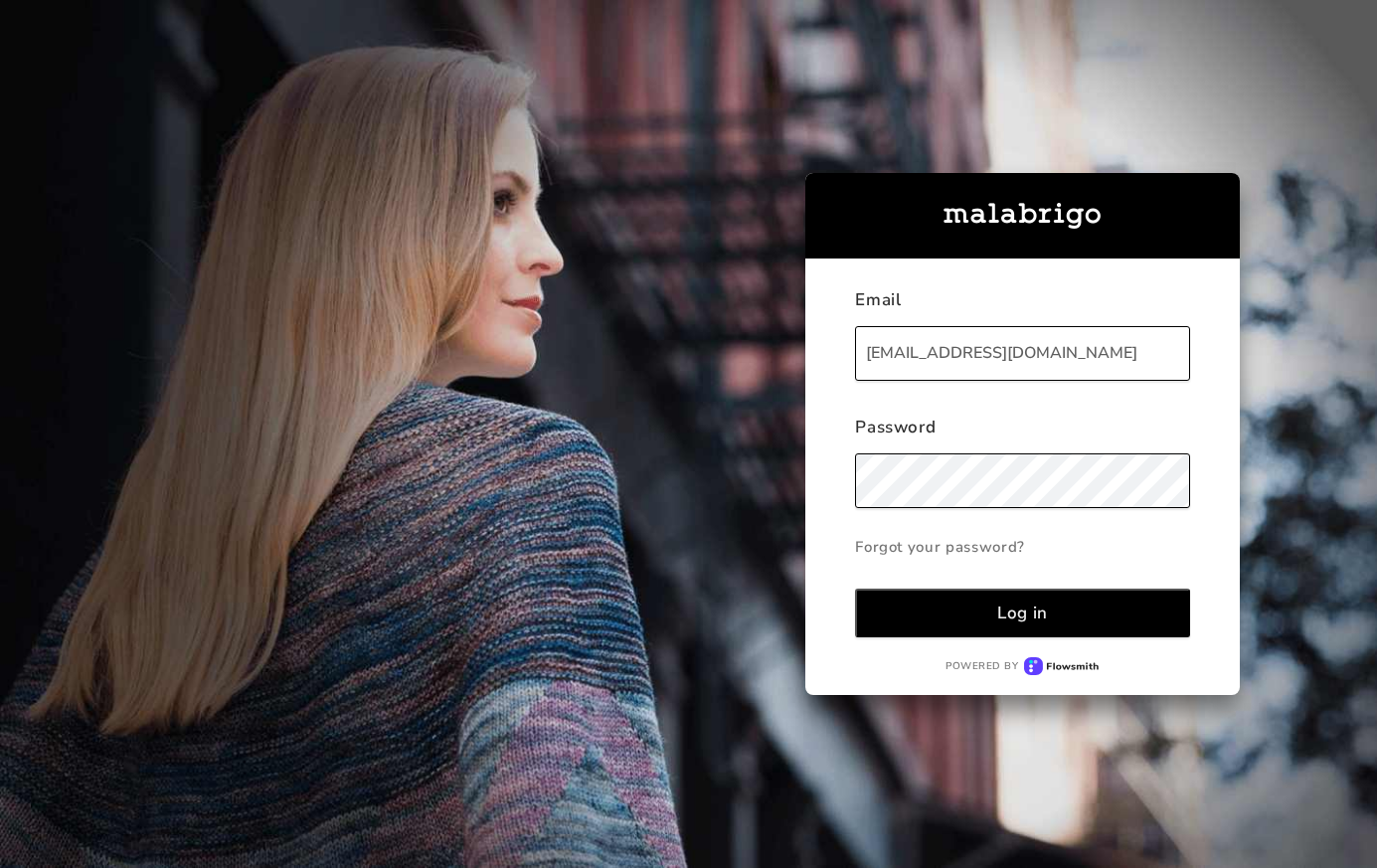 click on "Log in" at bounding box center [1022, 612] 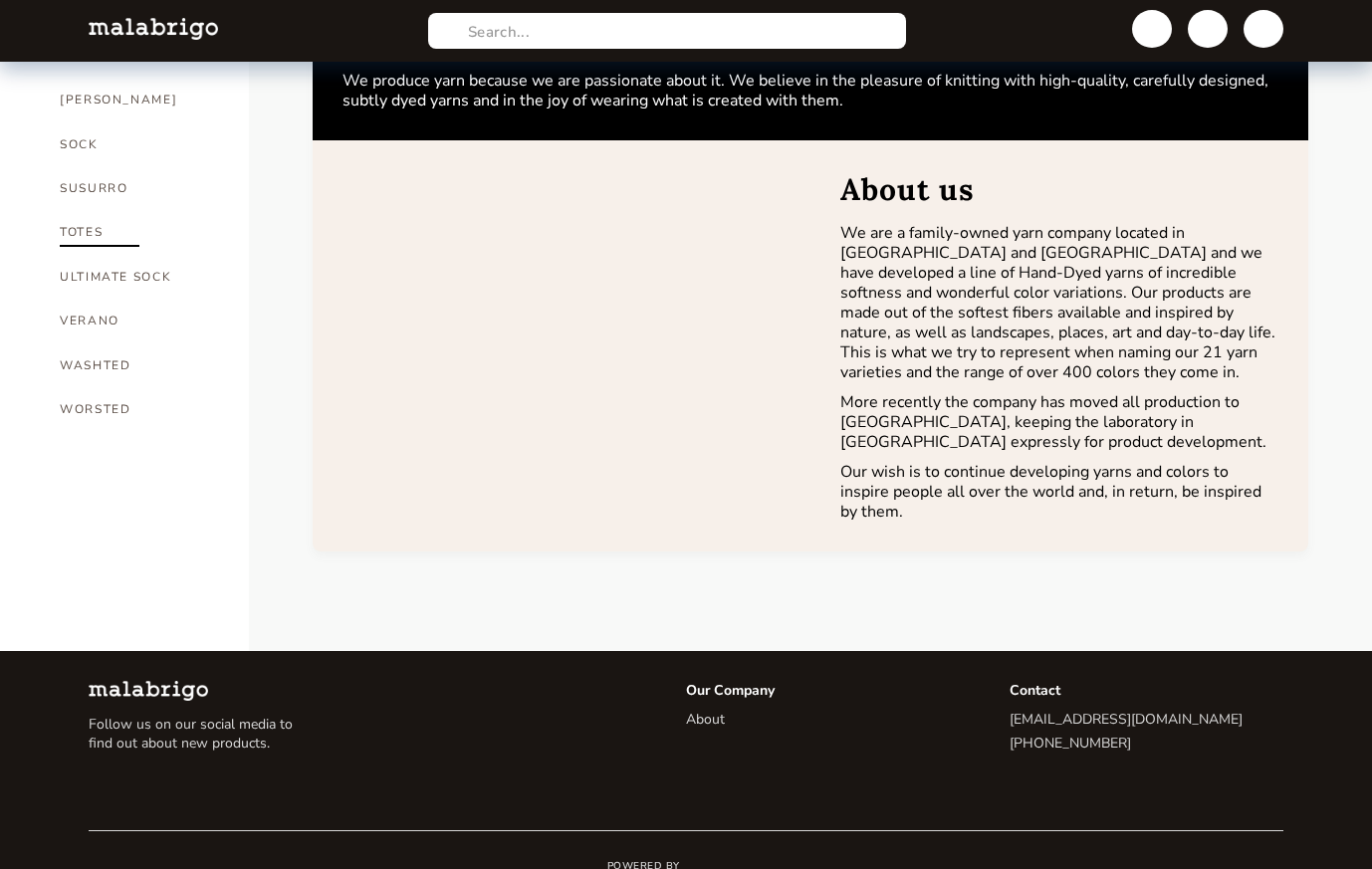 scroll, scrollTop: 1443, scrollLeft: 0, axis: vertical 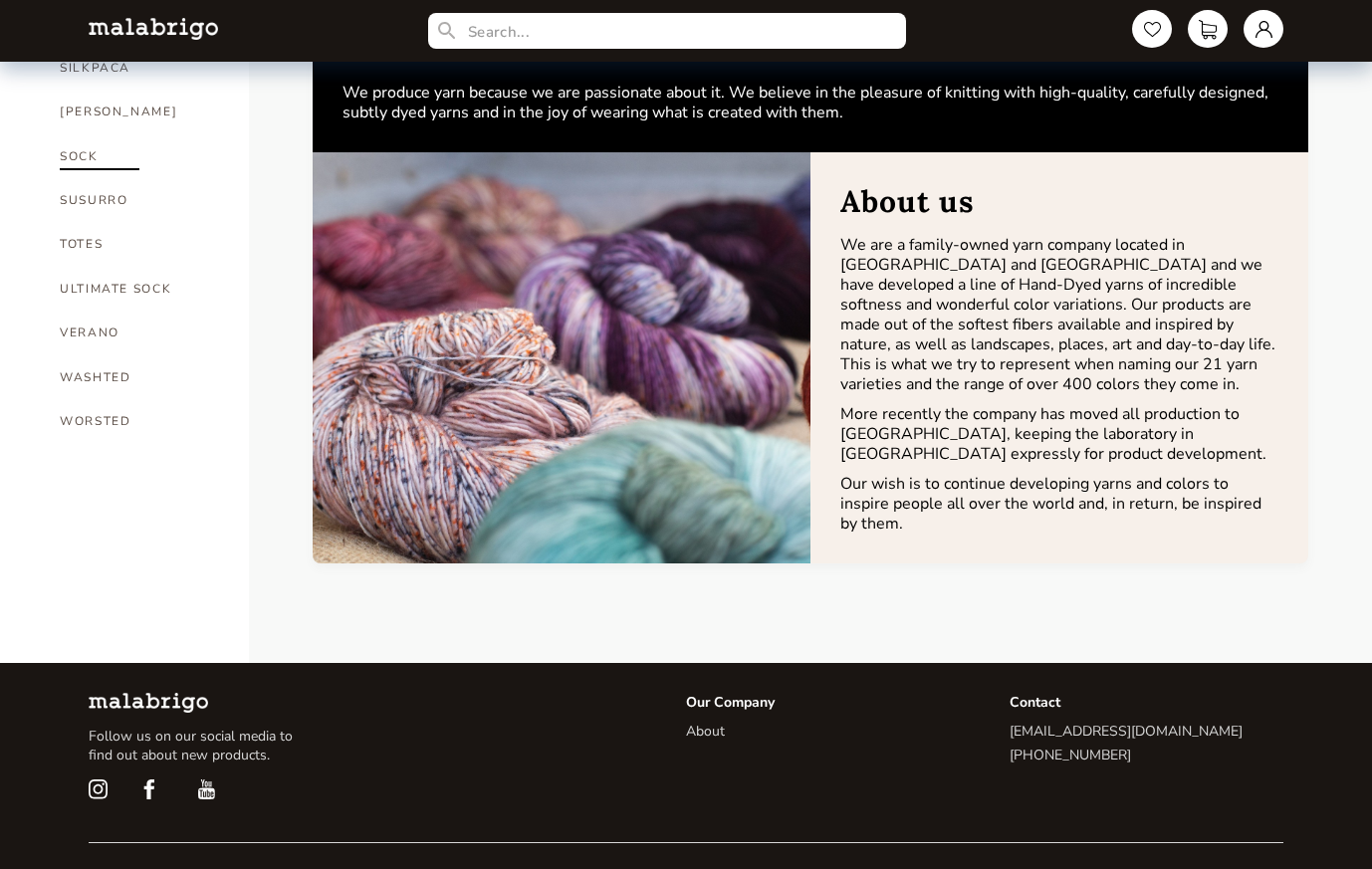 click on "SOCK" at bounding box center [139, 156] 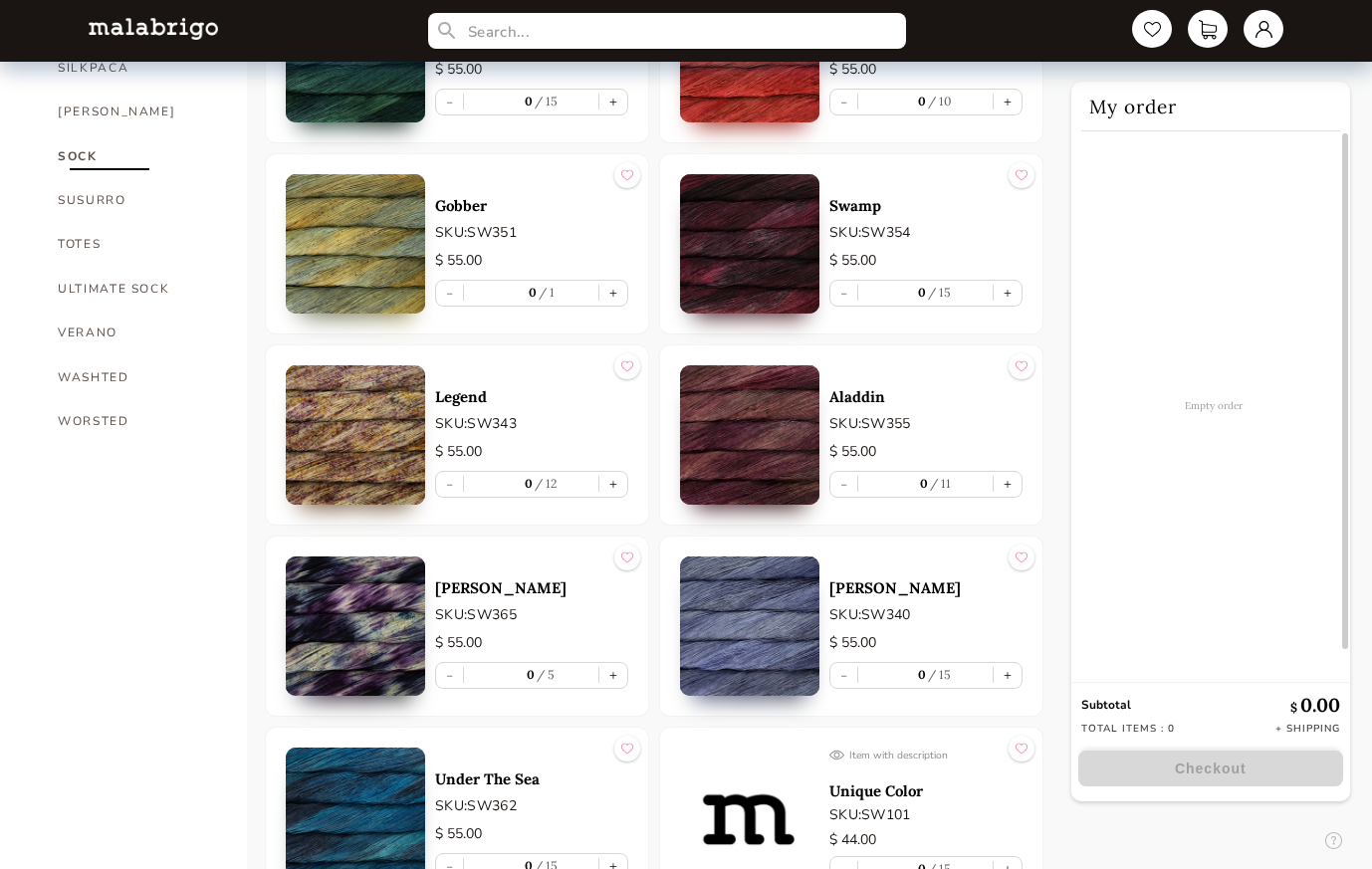 scroll, scrollTop: 0, scrollLeft: 0, axis: both 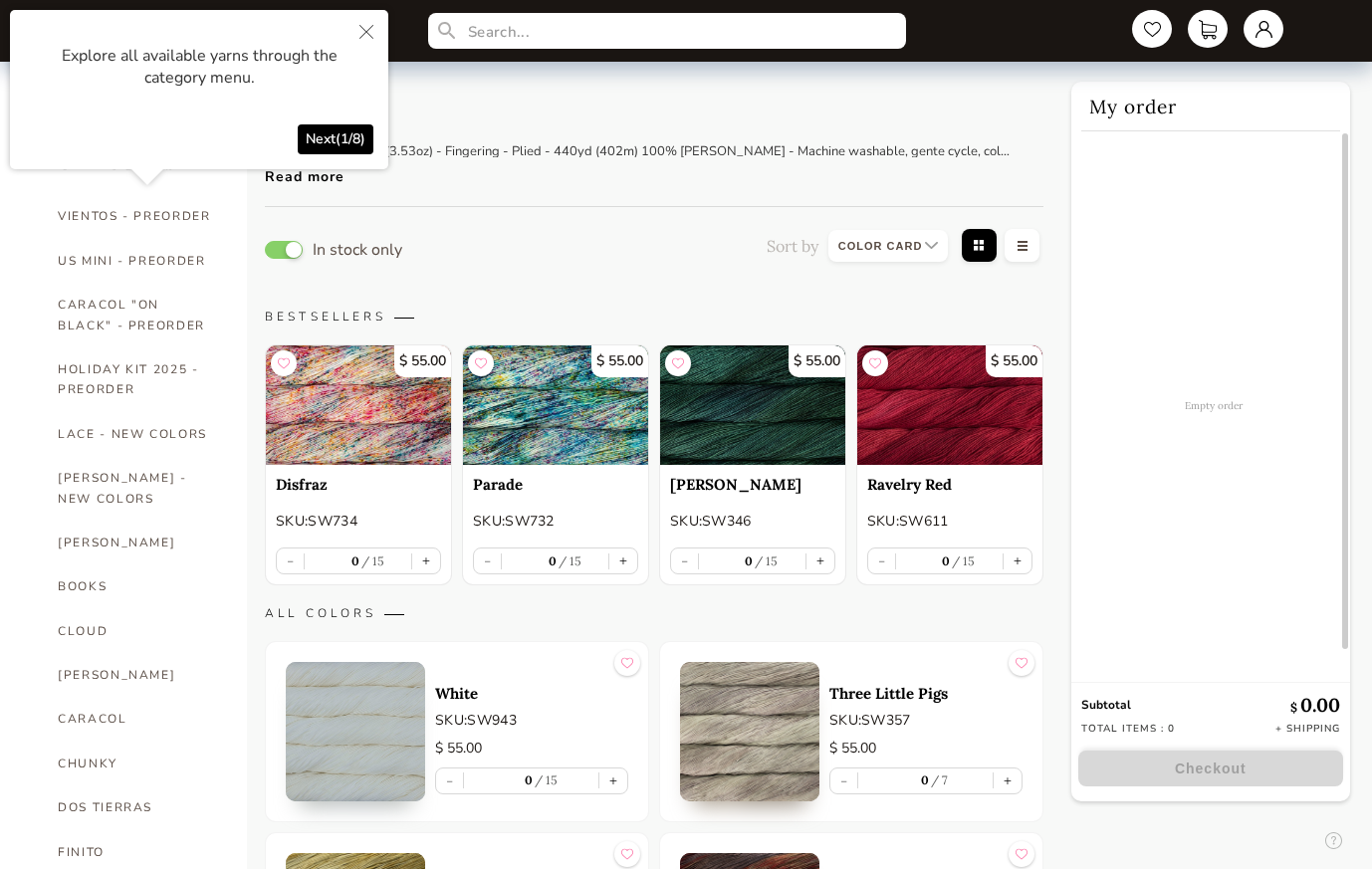type 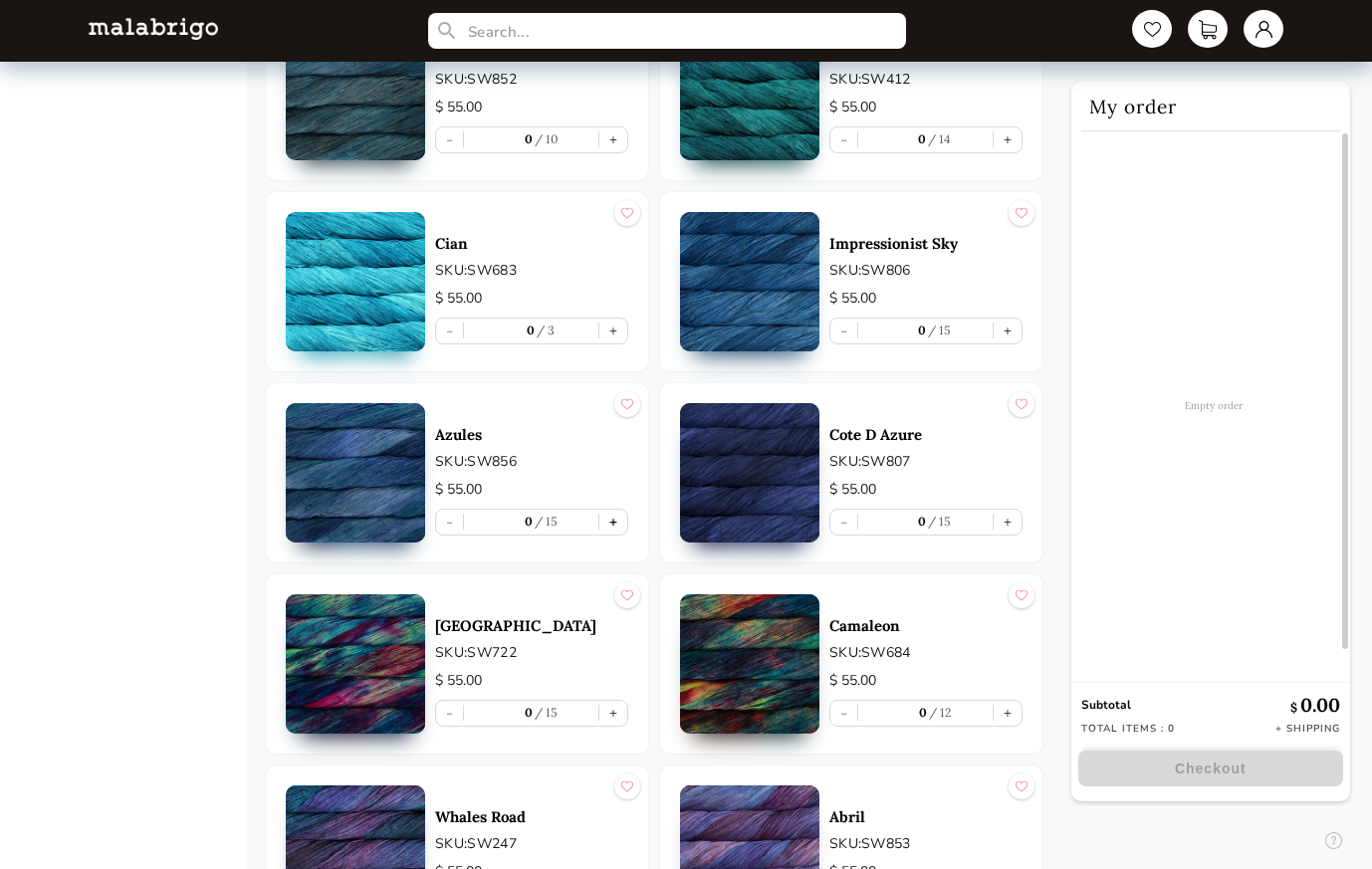 click on "+" at bounding box center (613, 522) 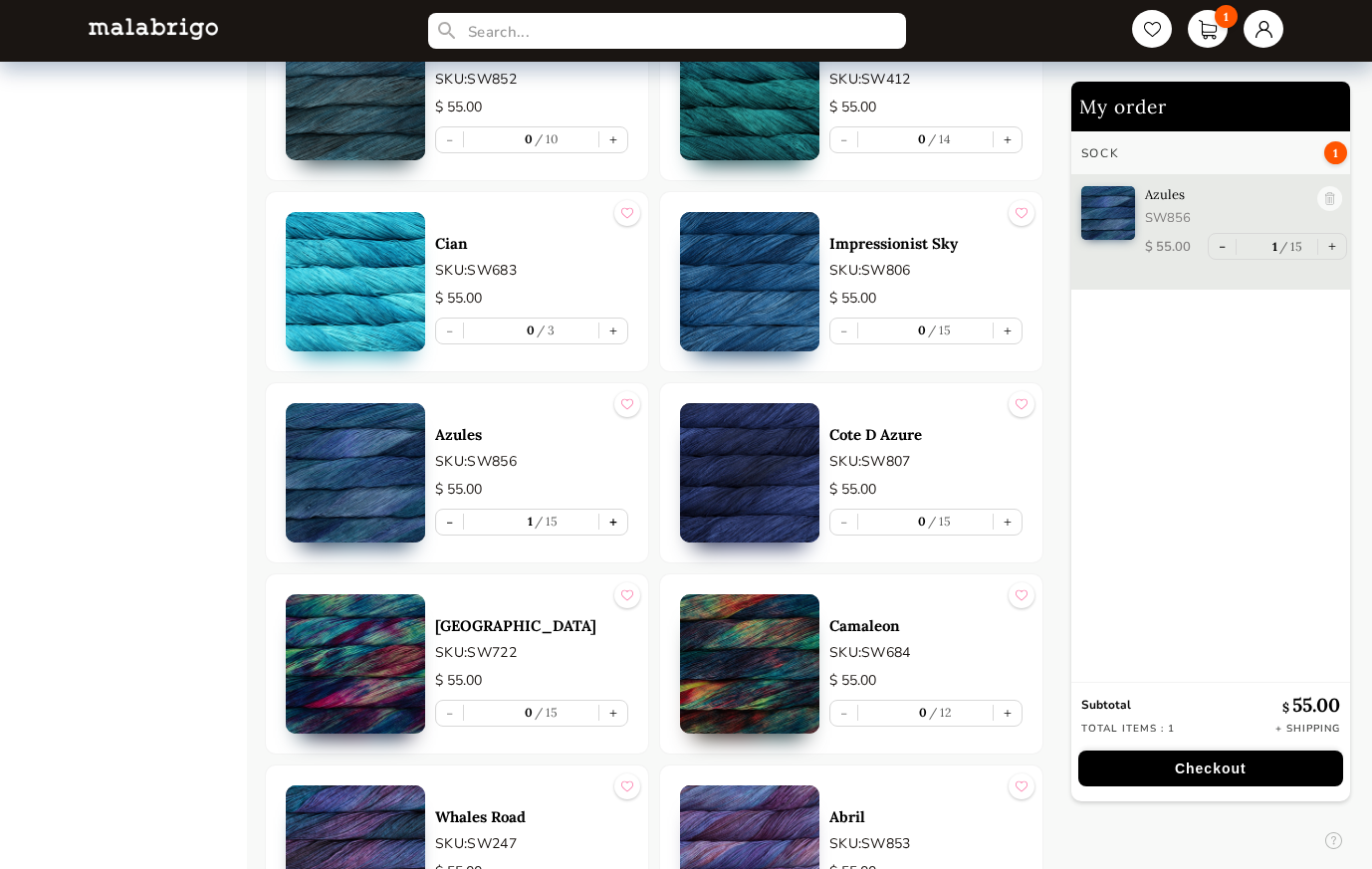 click on "+" at bounding box center [613, 522] 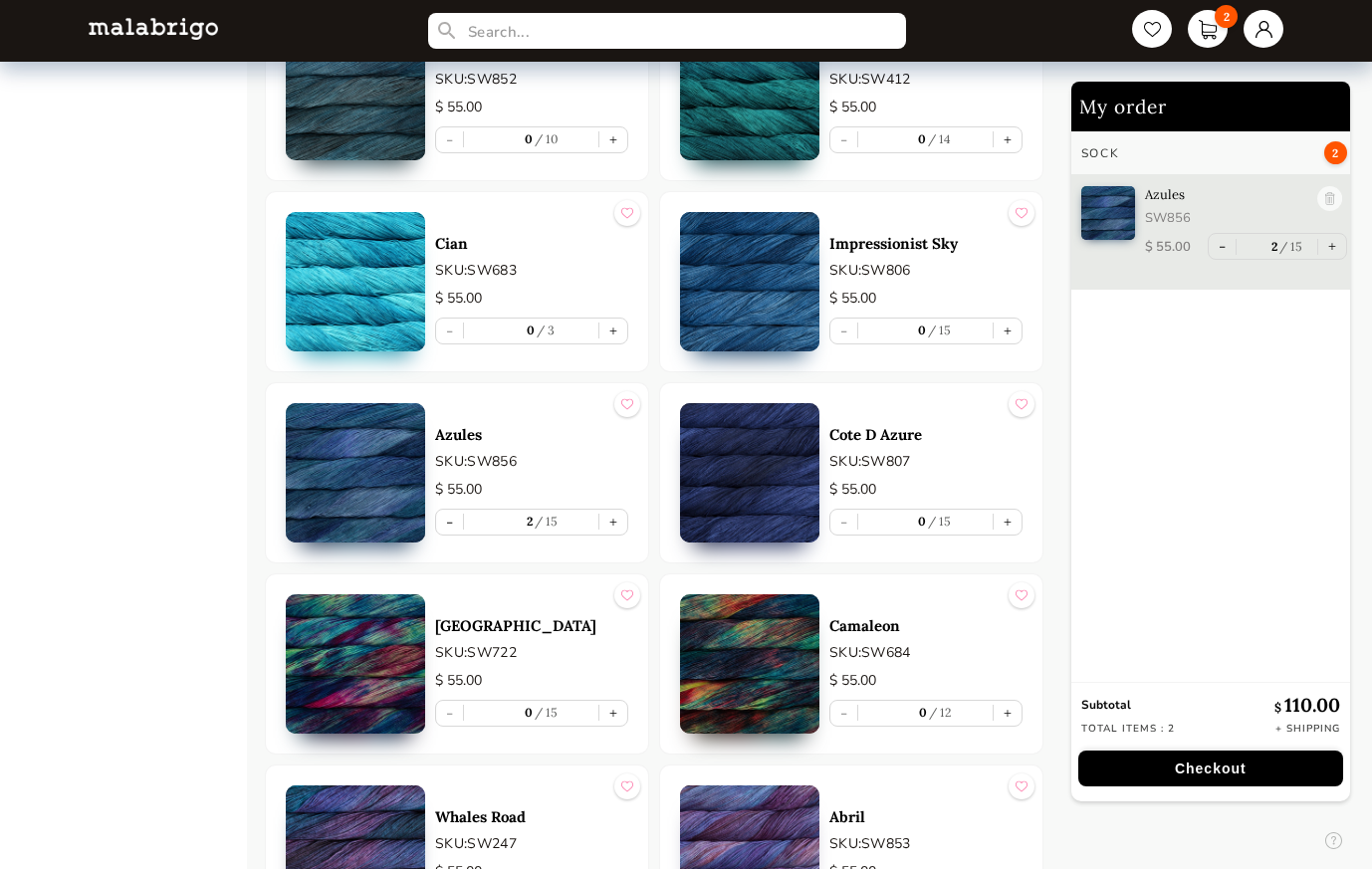 click on "Checkout" at bounding box center (1211, 768) 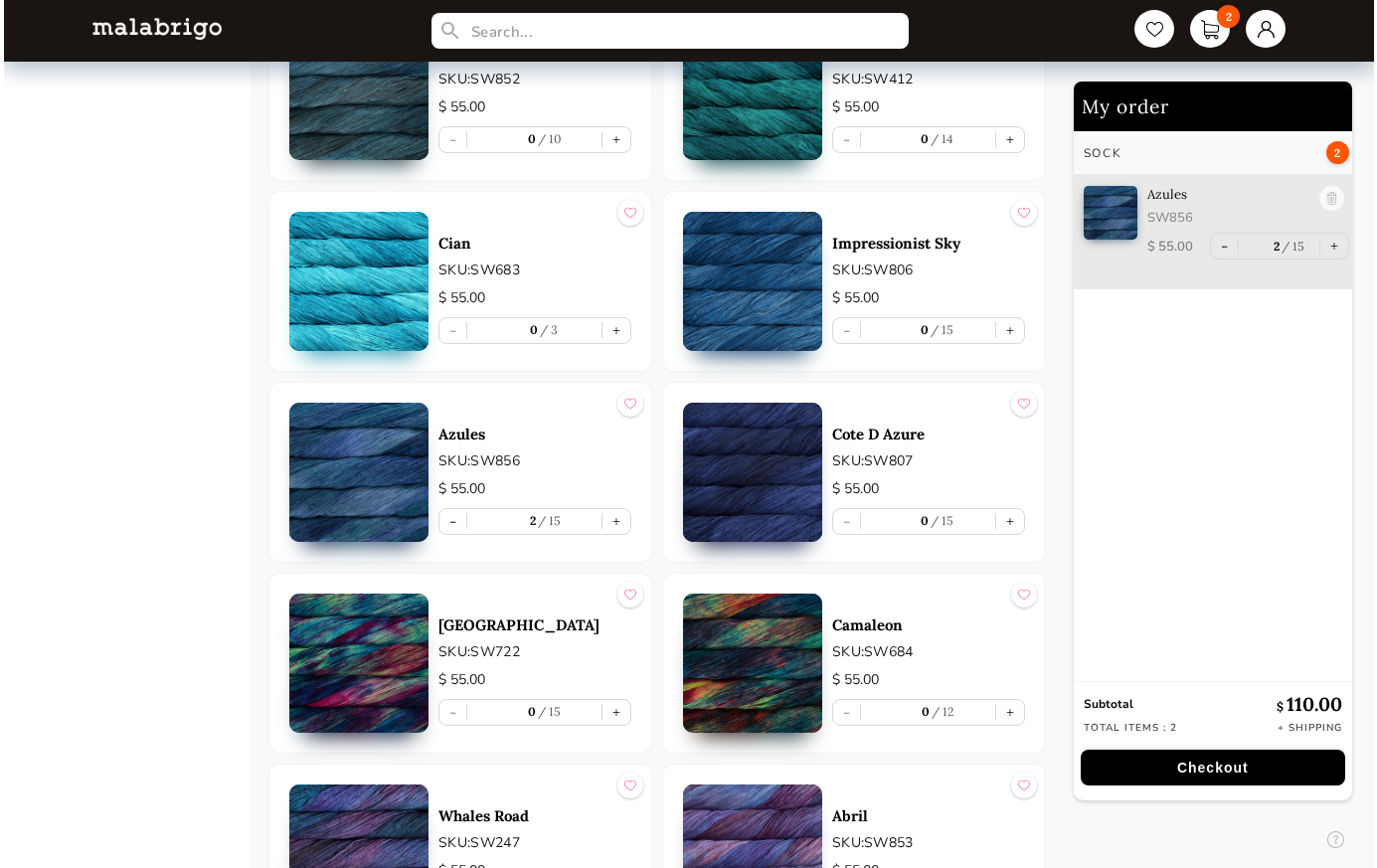 scroll, scrollTop: 0, scrollLeft: 0, axis: both 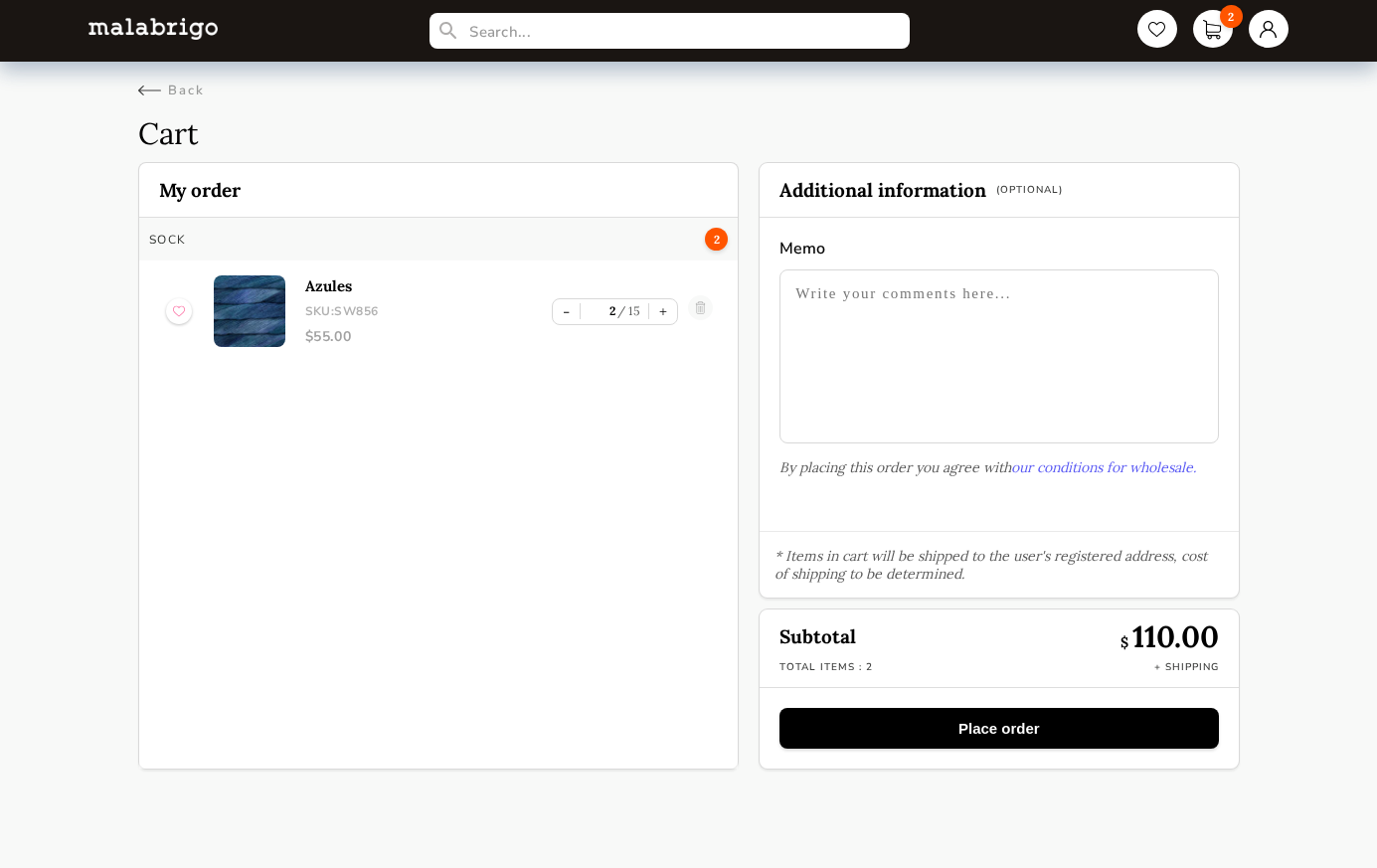 click at bounding box center (998, 356) 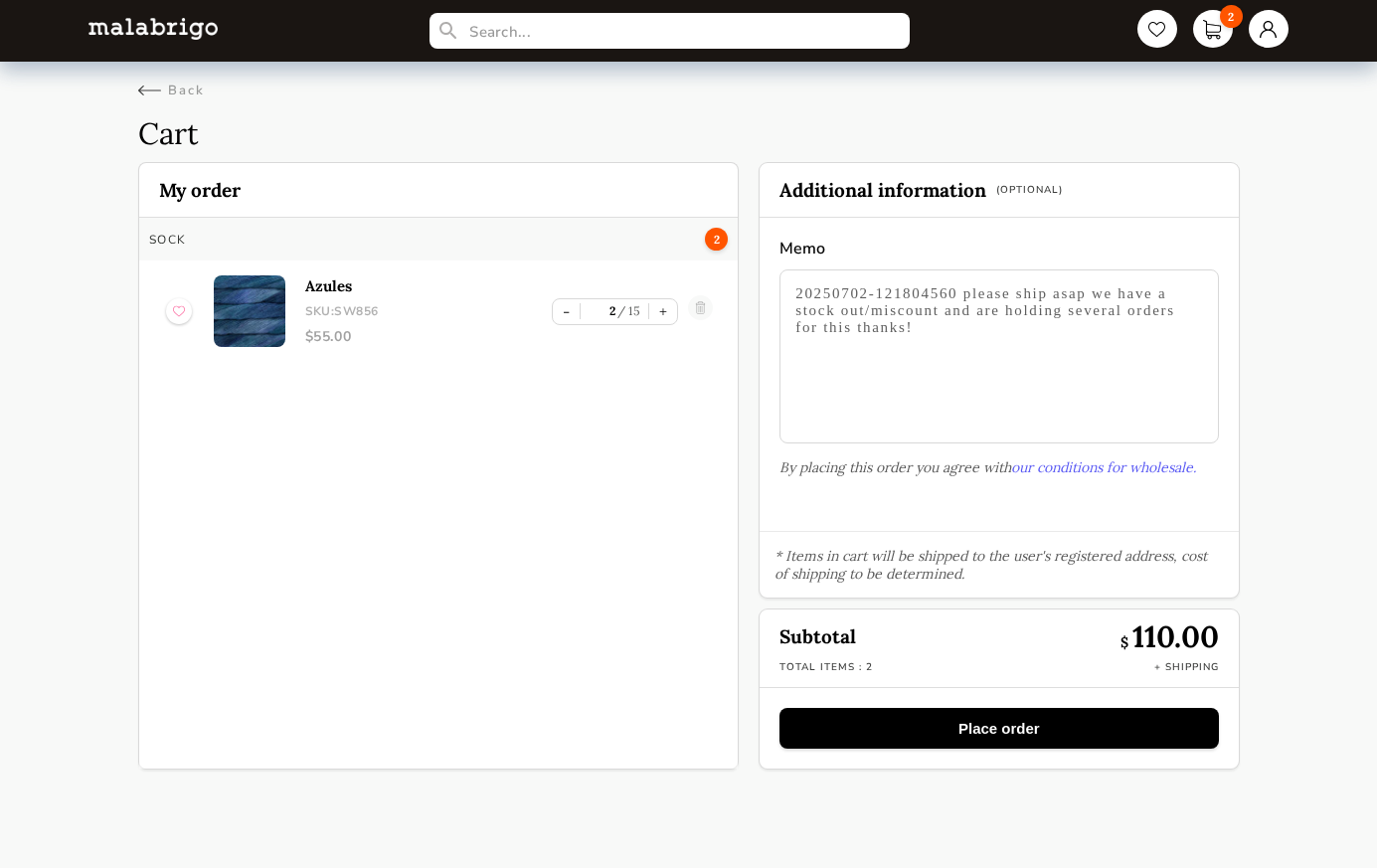 type on "20250702-121804560 please ship asap we have a stock out/miscount and are holding several orders for this thanks!" 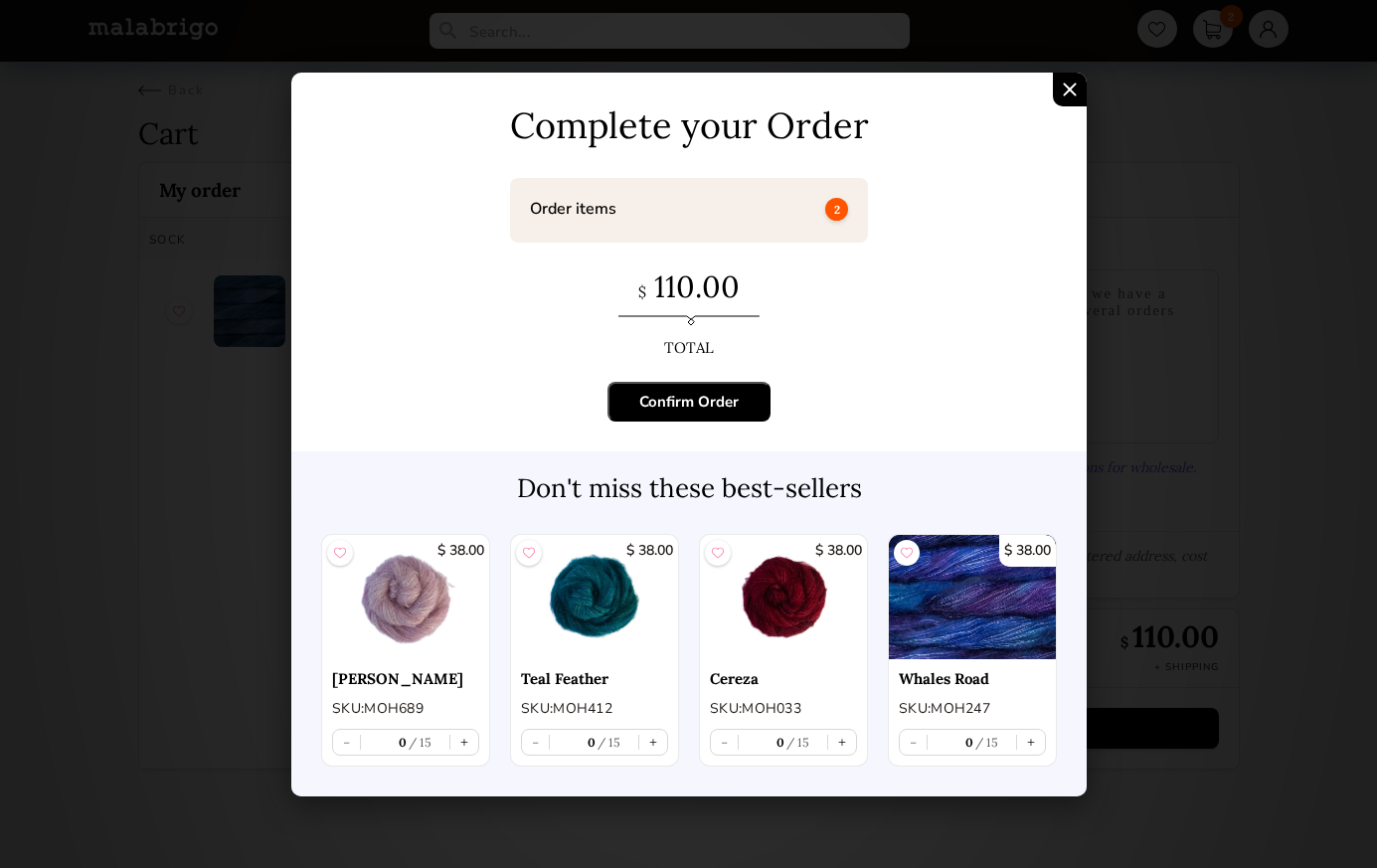 click on "Confirm Order" at bounding box center [689, 402] 